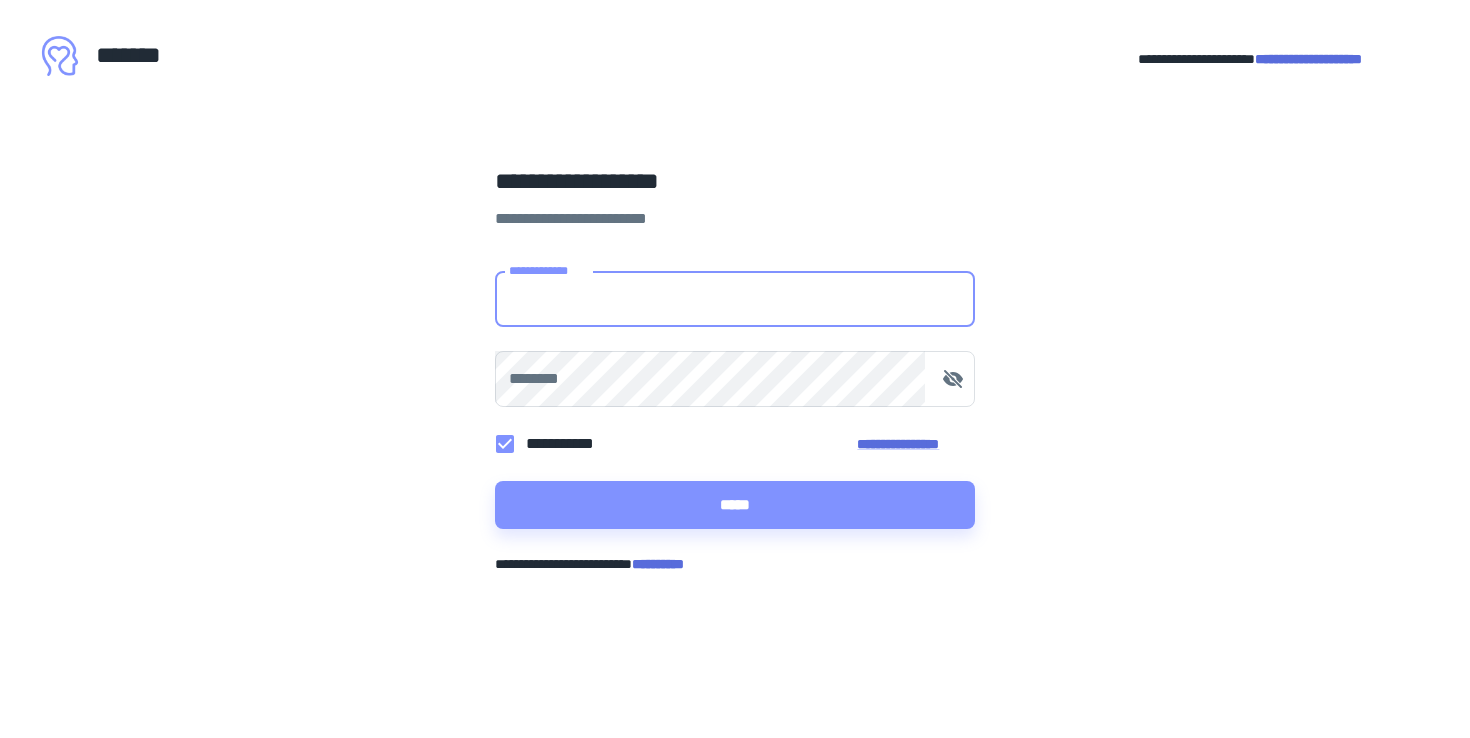scroll, scrollTop: 0, scrollLeft: 0, axis: both 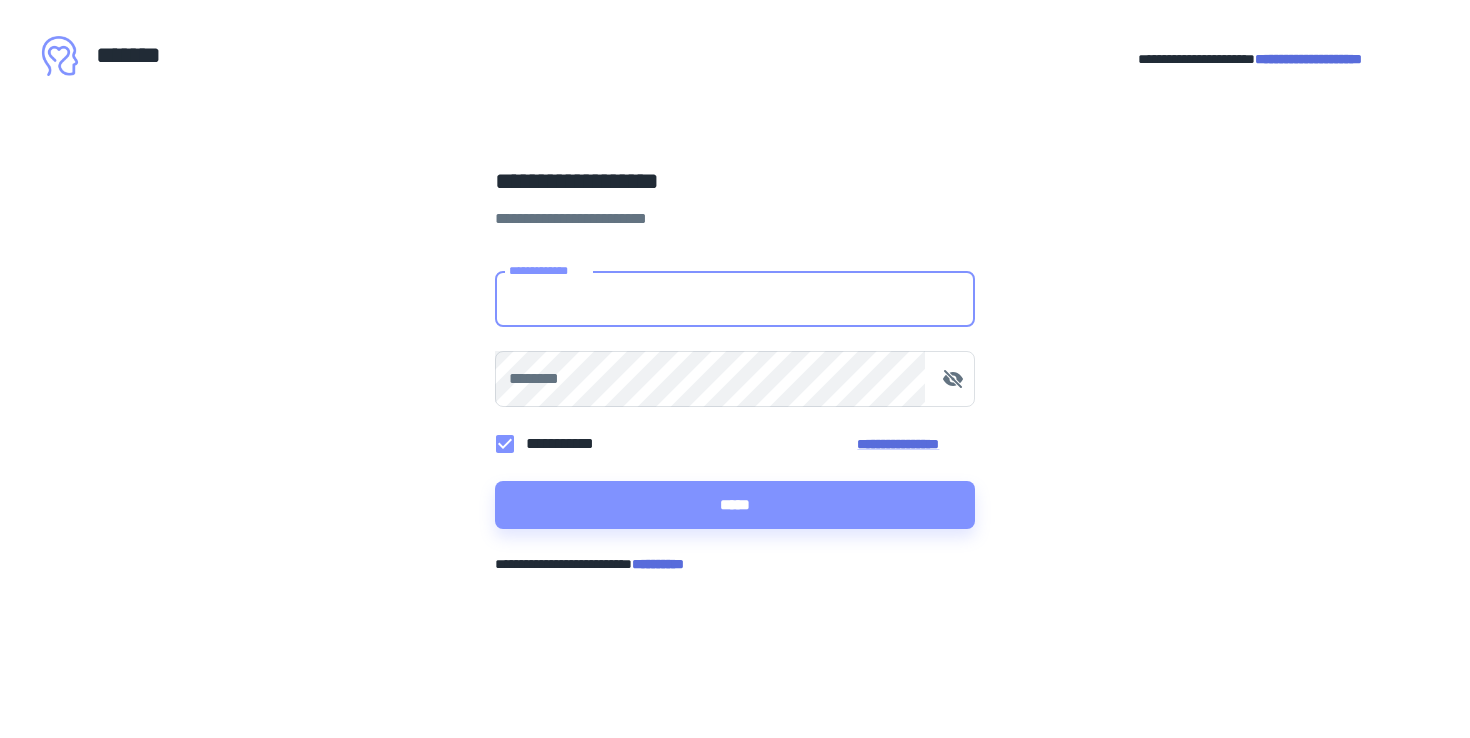click on "**********" at bounding box center [735, 299] 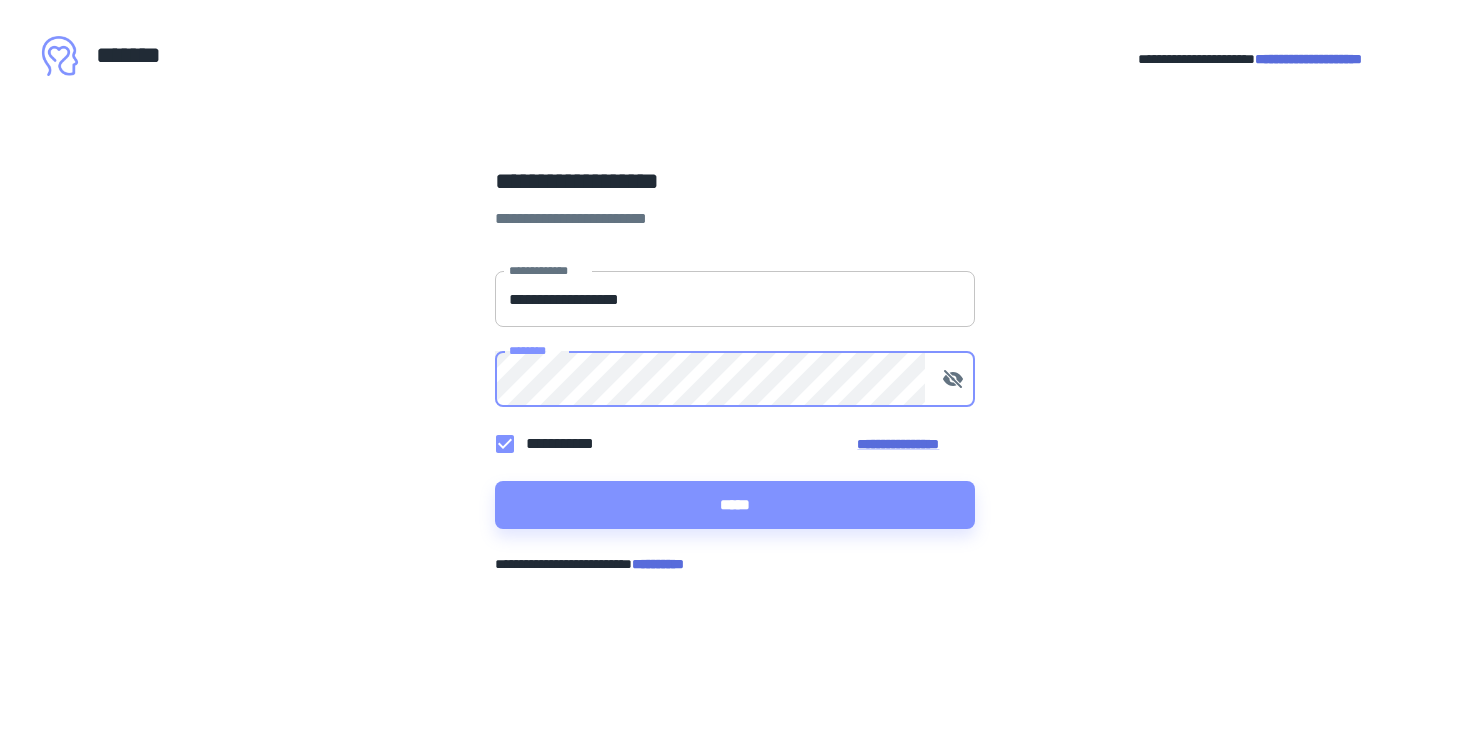 click on "*****" at bounding box center [735, 505] 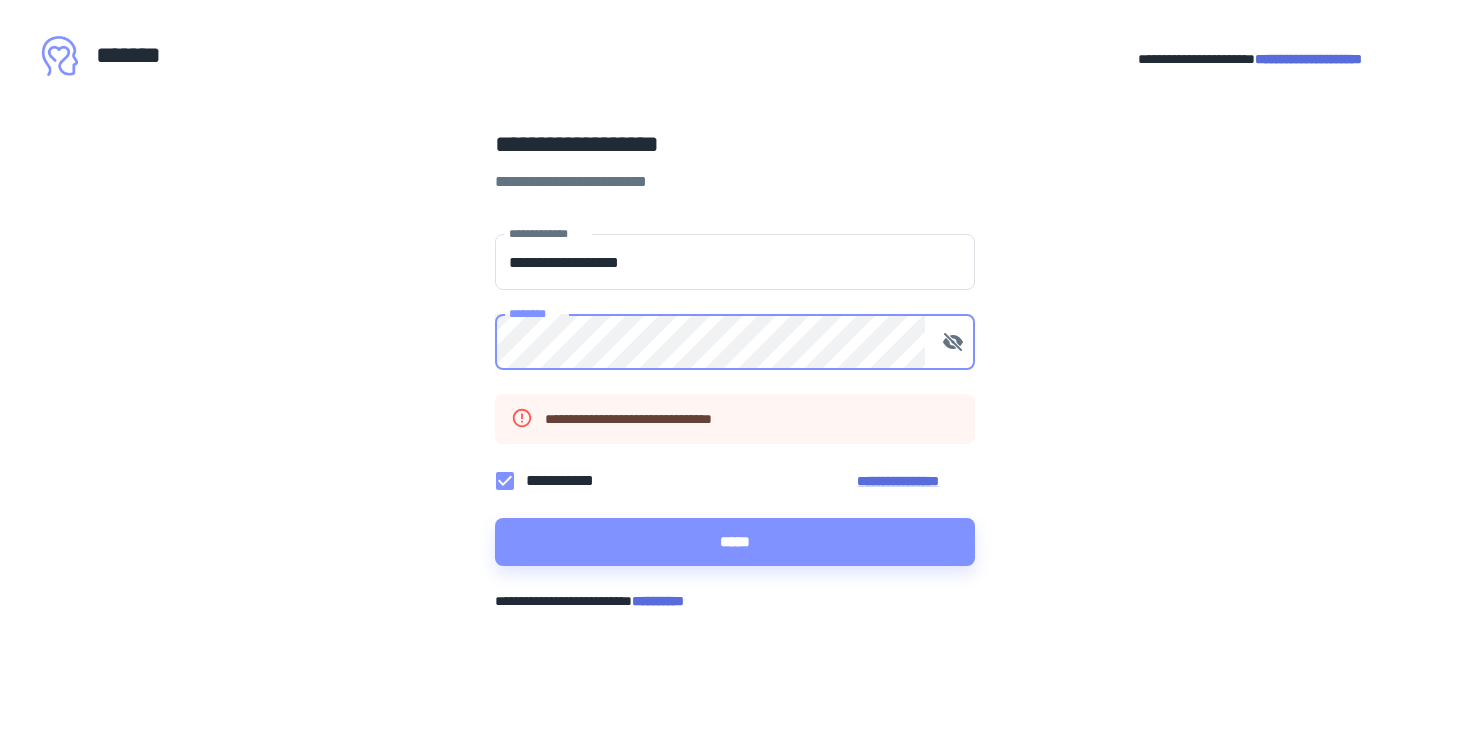 click on "**********" at bounding box center [735, 400] 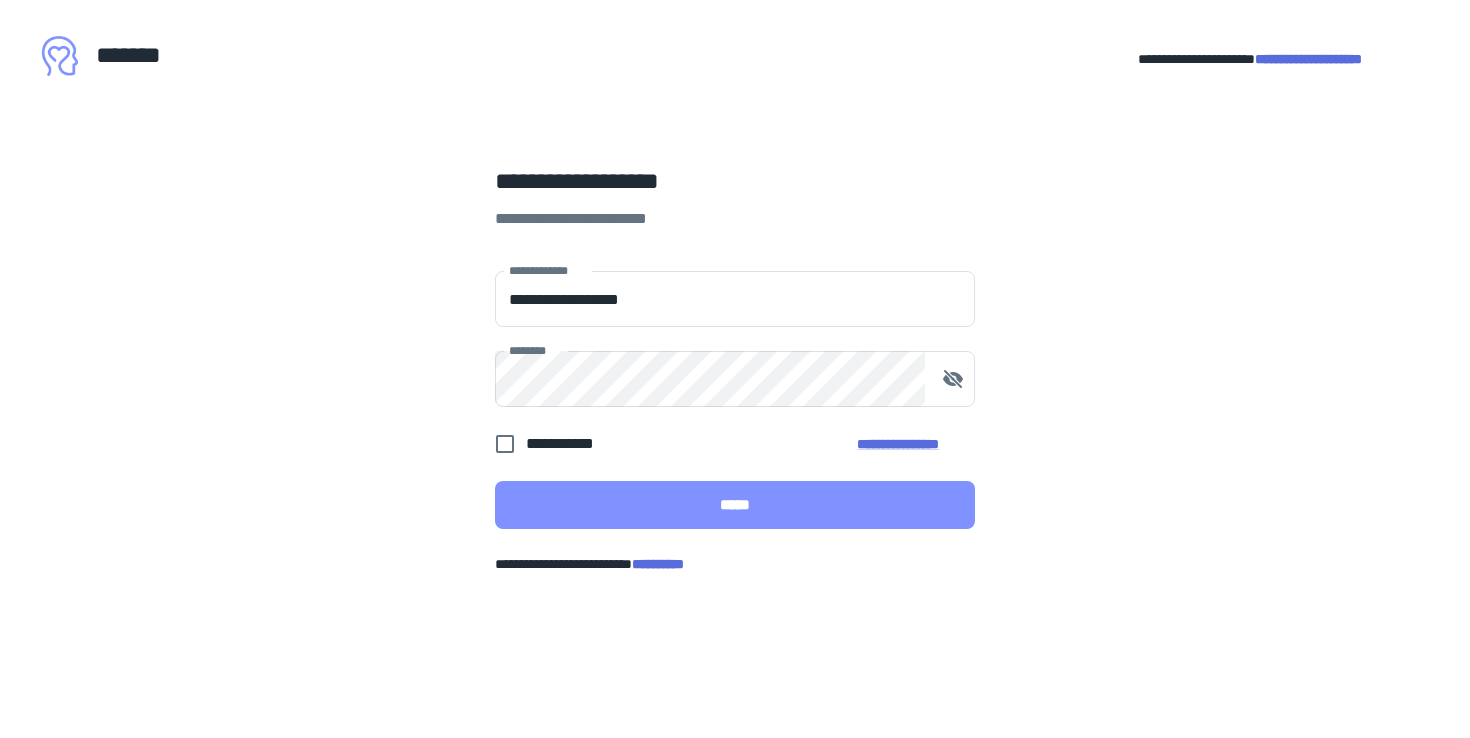 click on "*****" at bounding box center [735, 505] 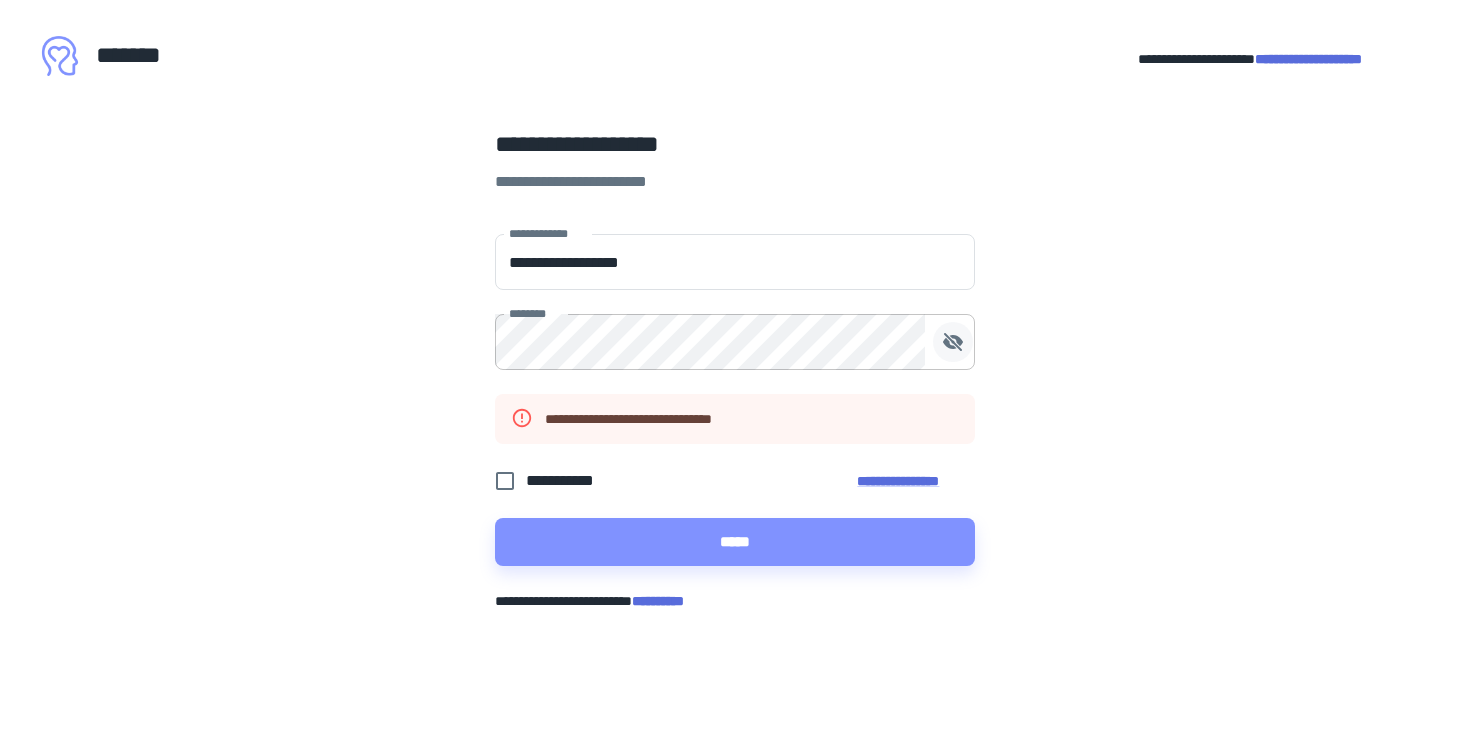 click 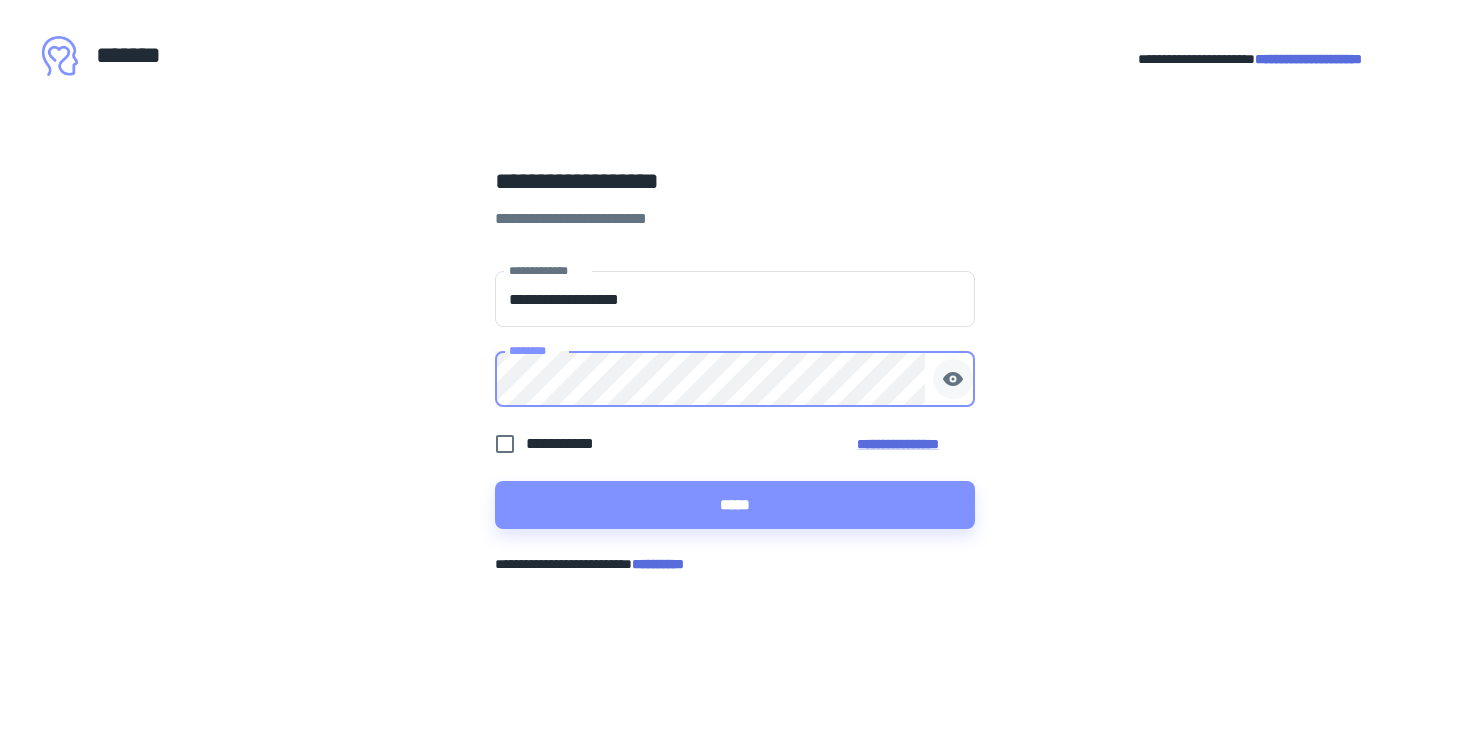 click on "**********" at bounding box center [735, 369] 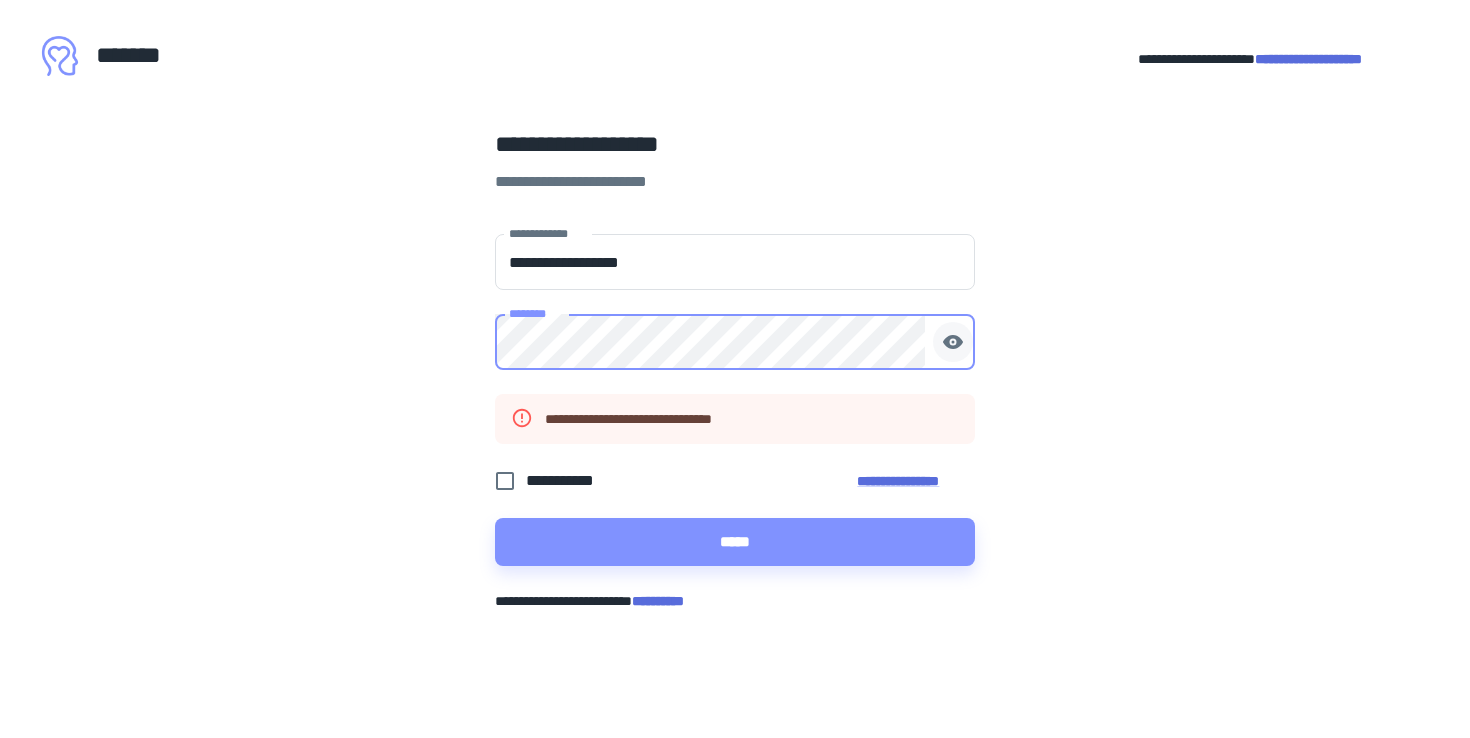 click on "**********" at bounding box center (735, 400) 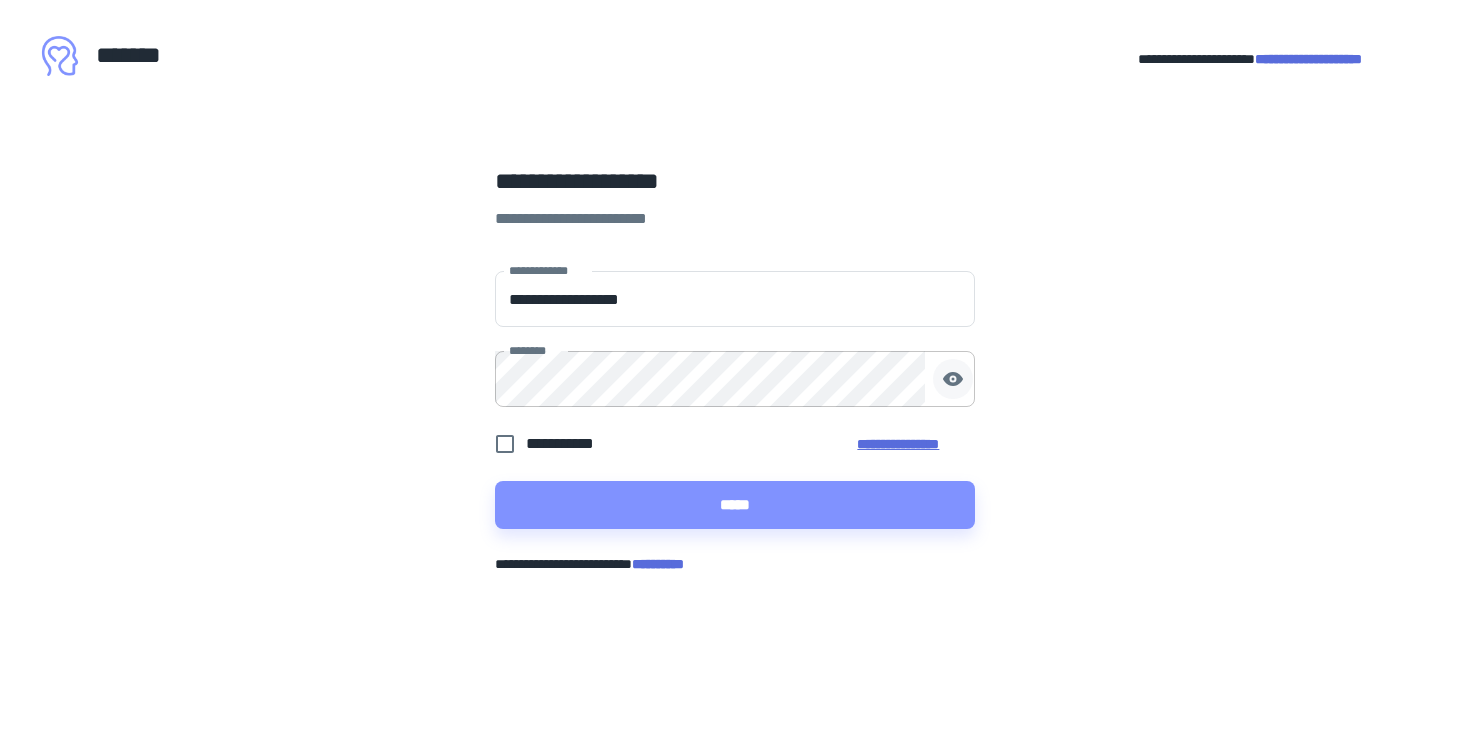 click on "**********" at bounding box center (916, 444) 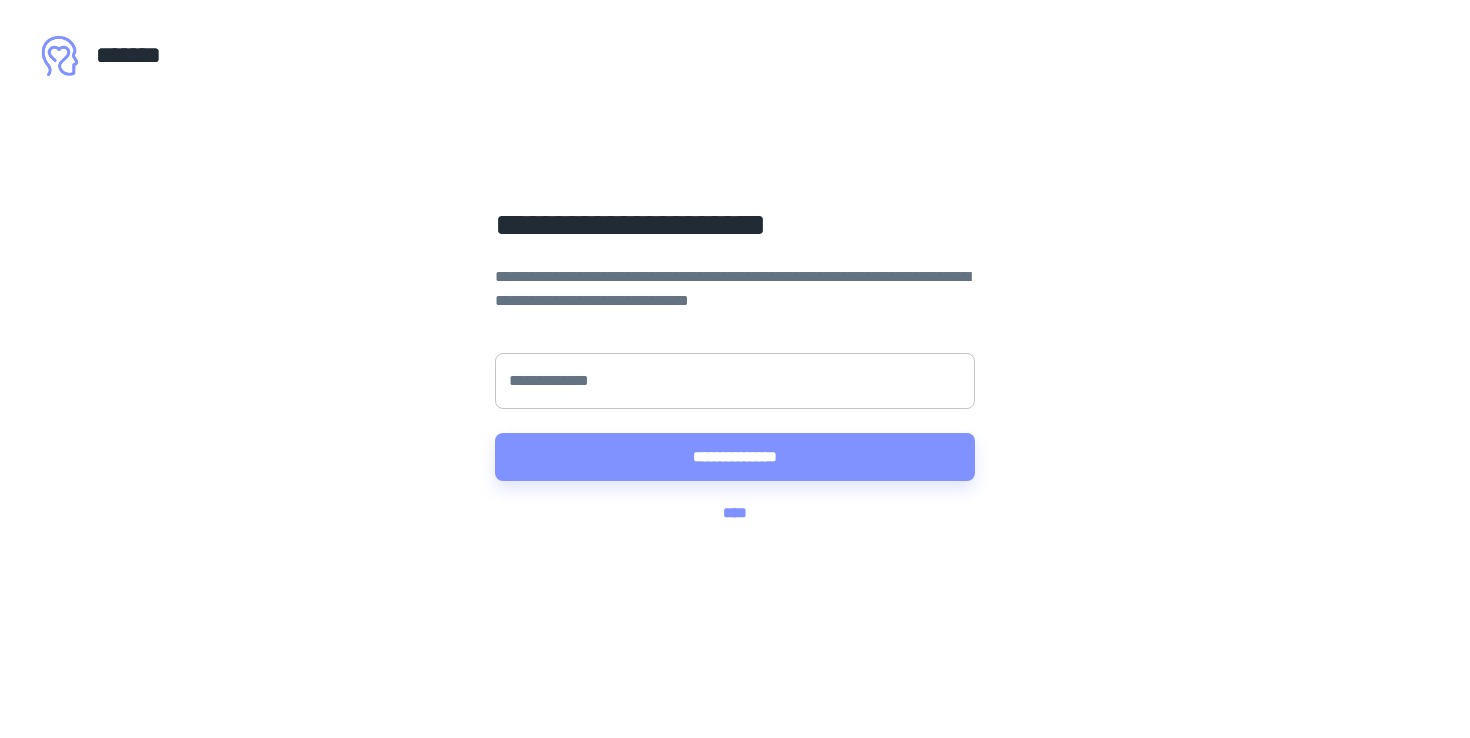 click on "**********" at bounding box center (735, 381) 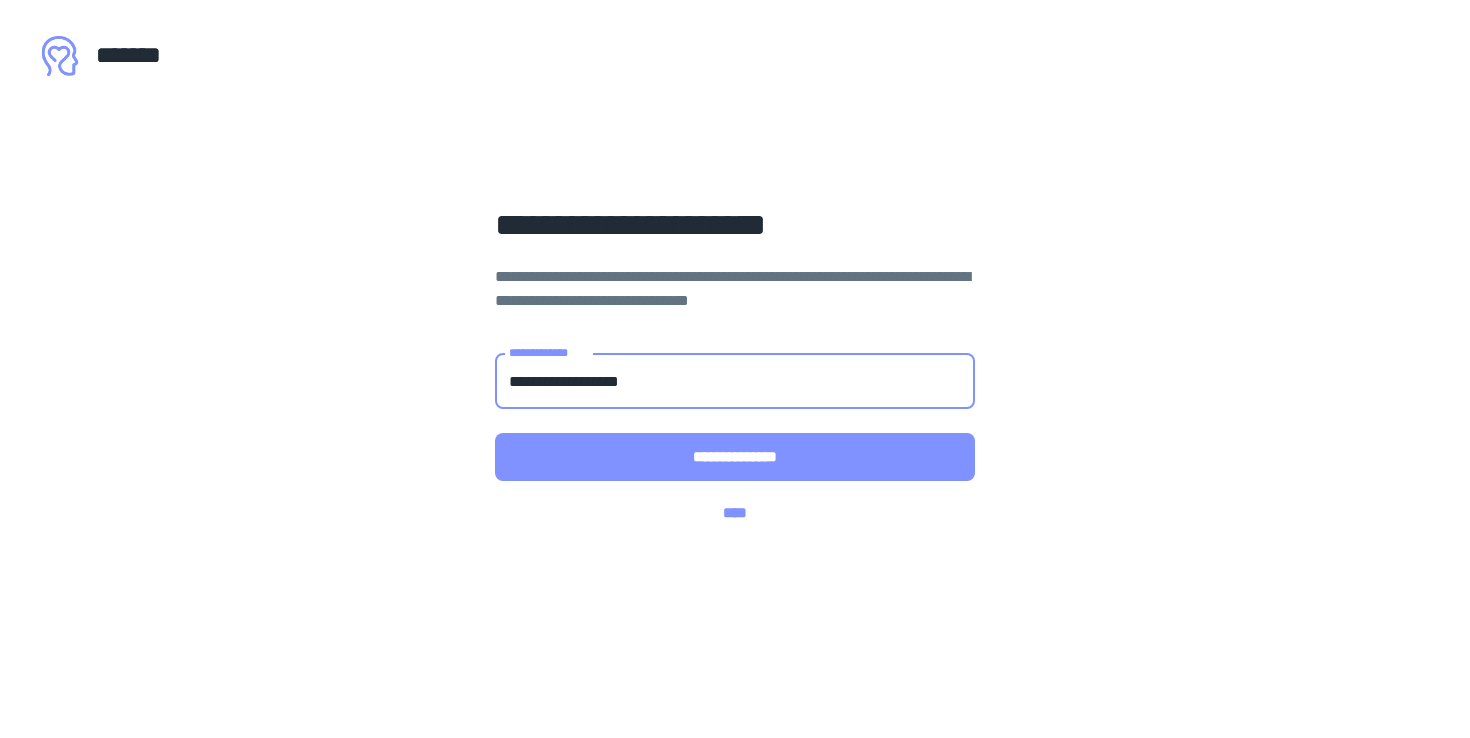 type on "**********" 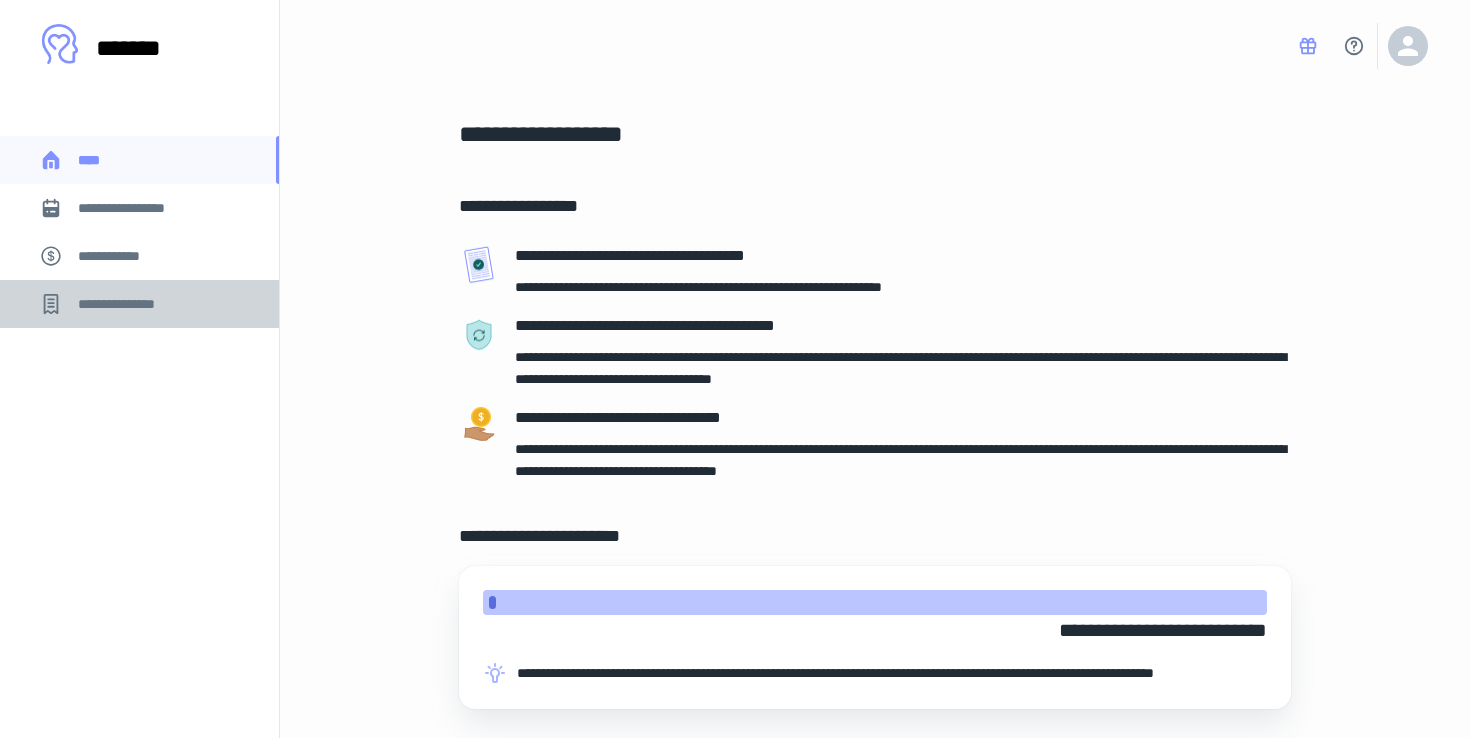 click on "**********" at bounding box center [127, 304] 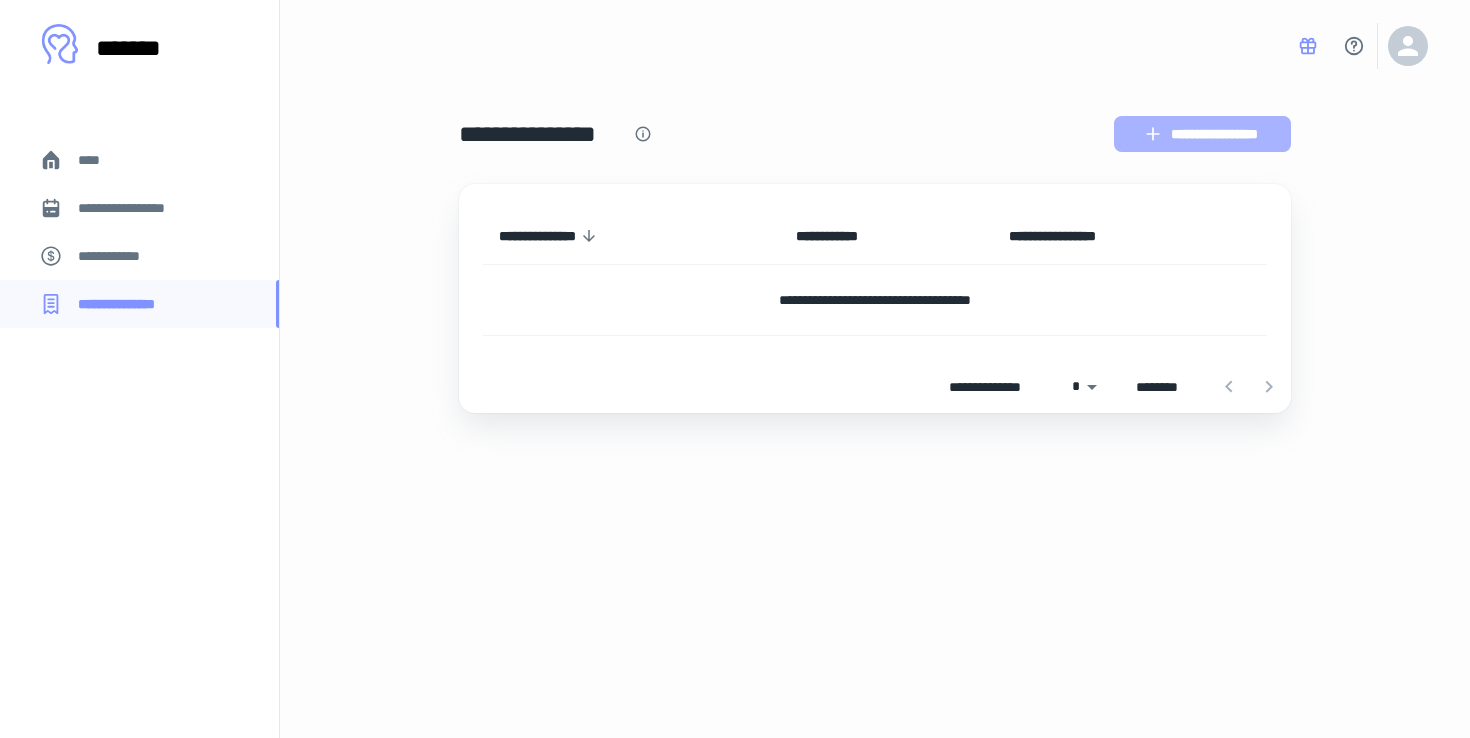 click on "**********" at bounding box center (1202, 134) 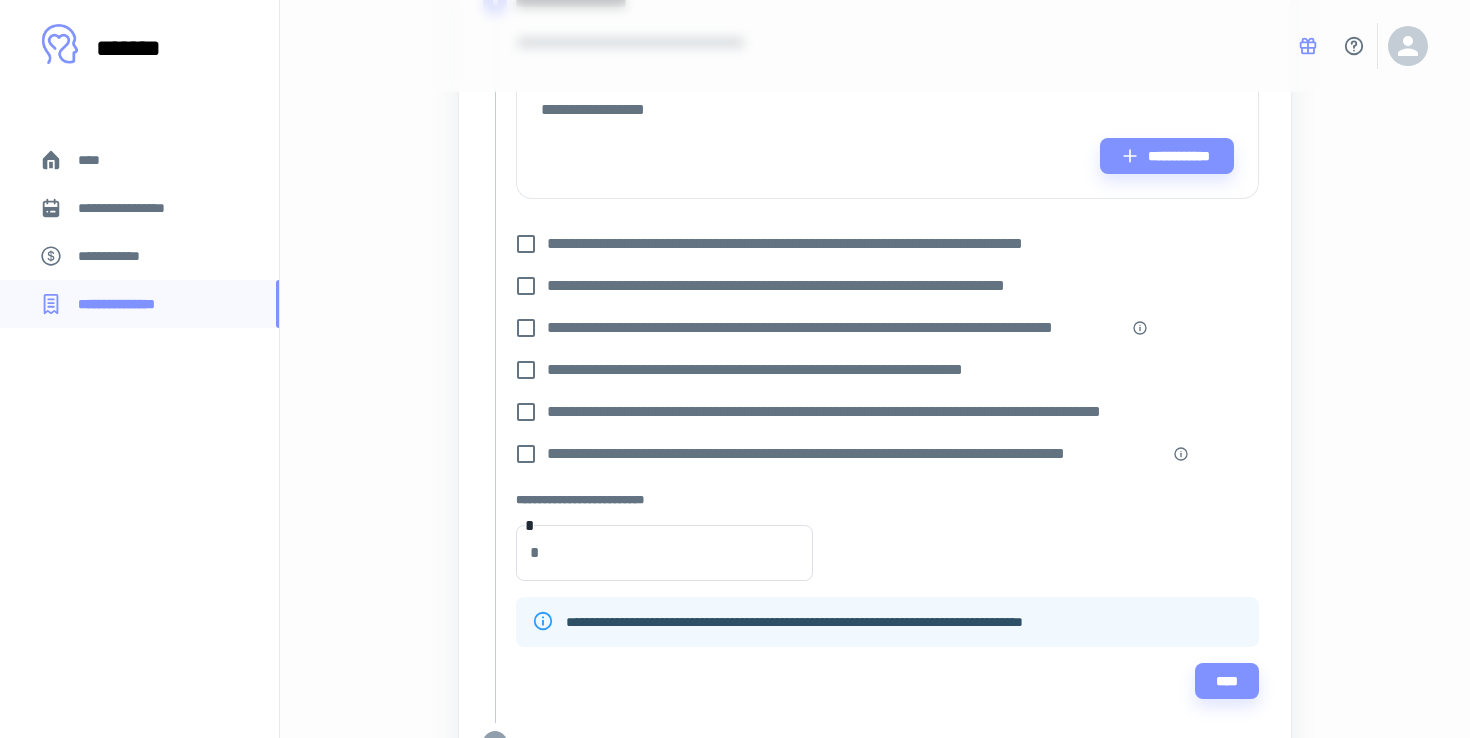 scroll, scrollTop: 0, scrollLeft: 0, axis: both 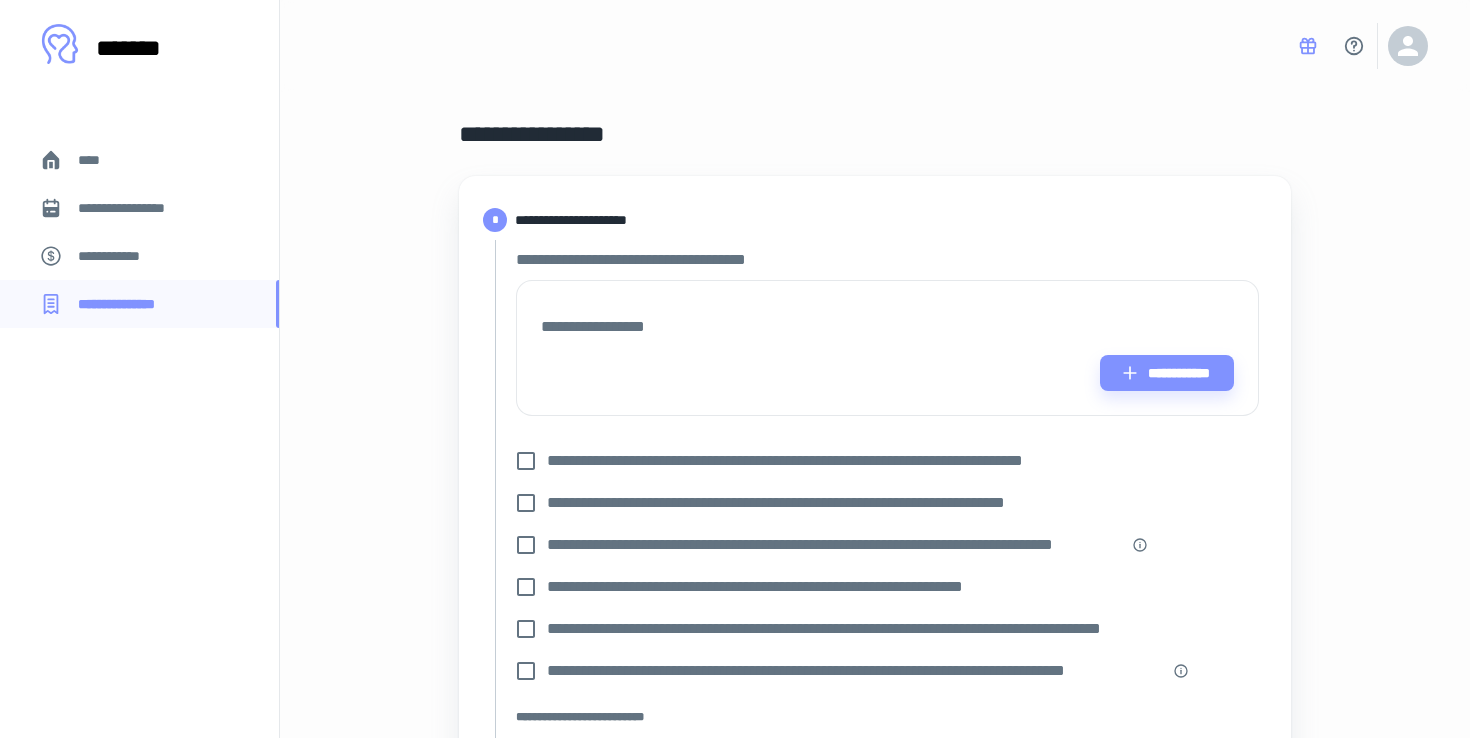 click on "**********" at bounding box center (119, 256) 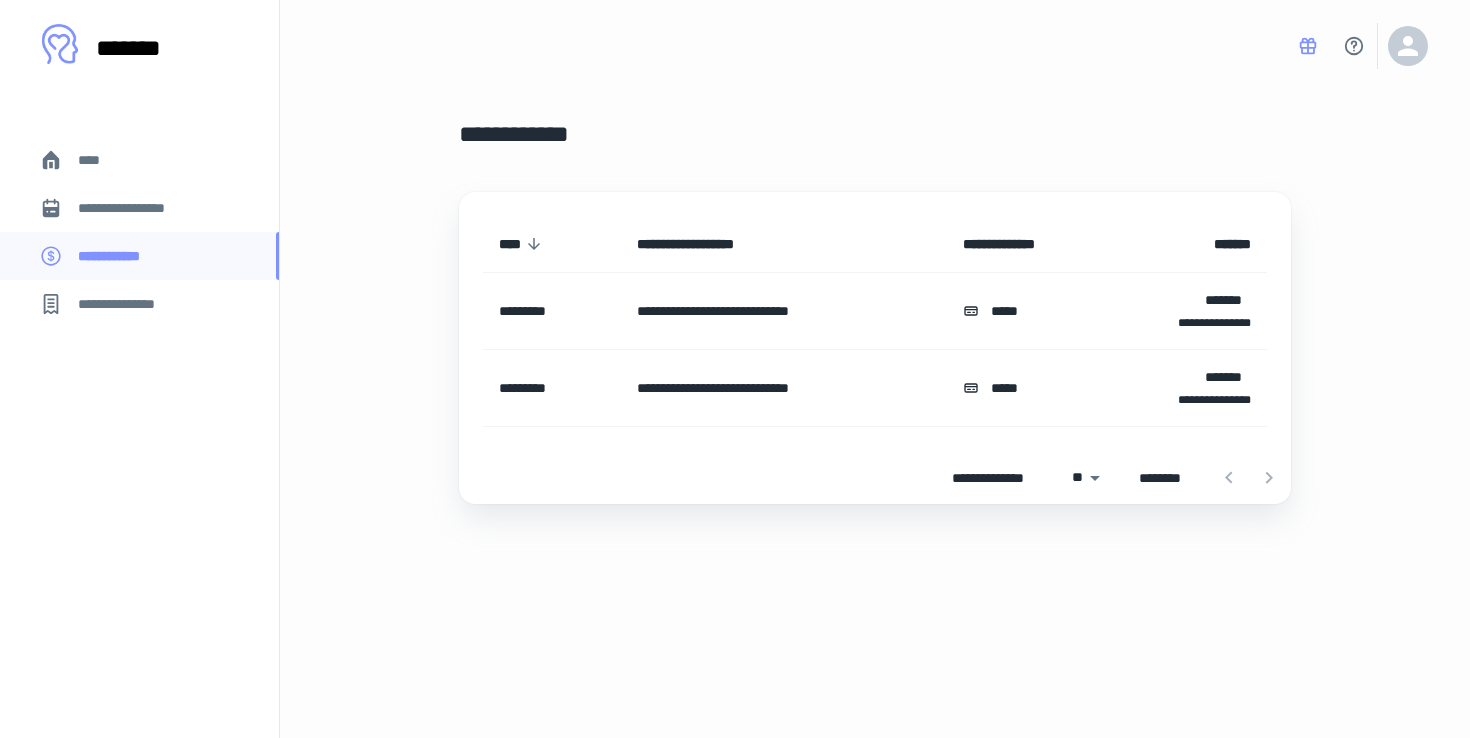 click on "**********" at bounding box center (784, 388) 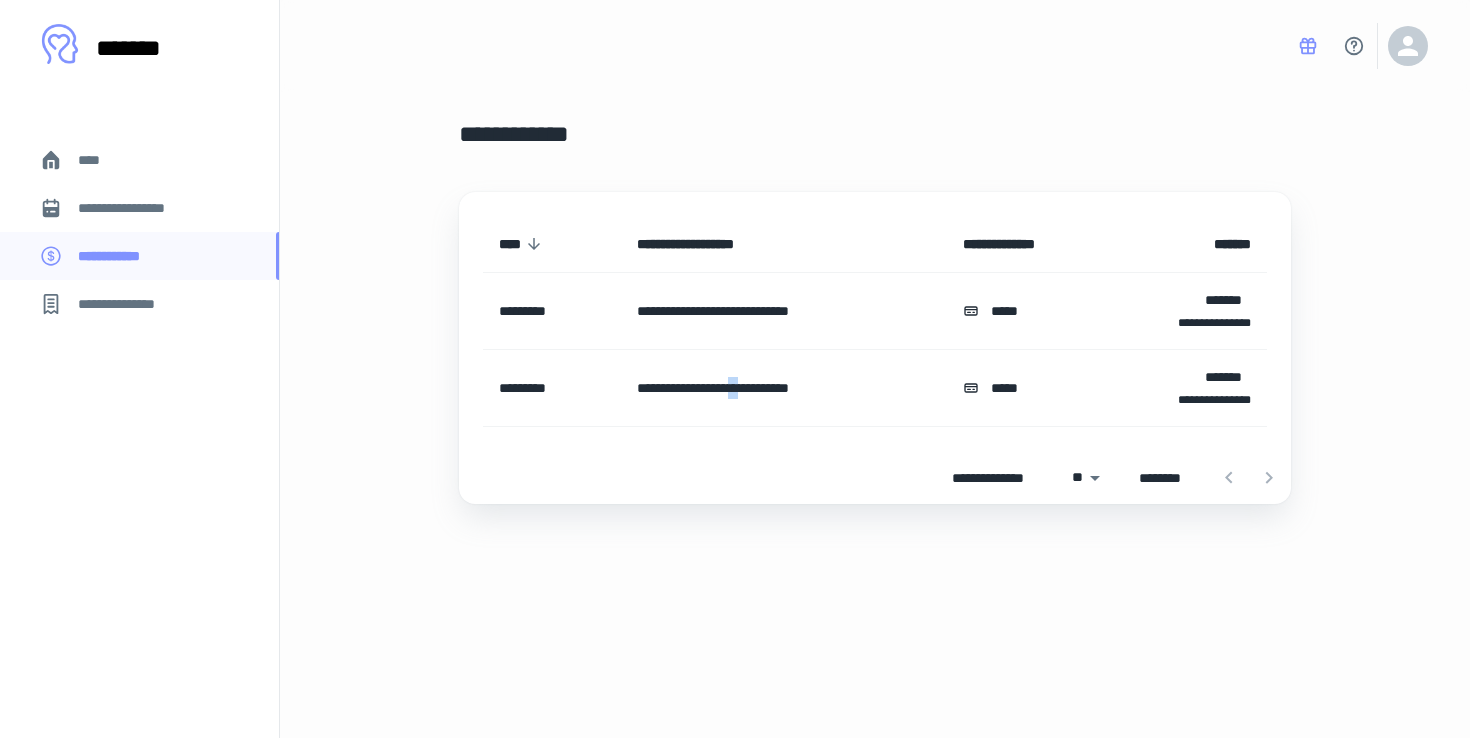 click on "**********" at bounding box center (784, 388) 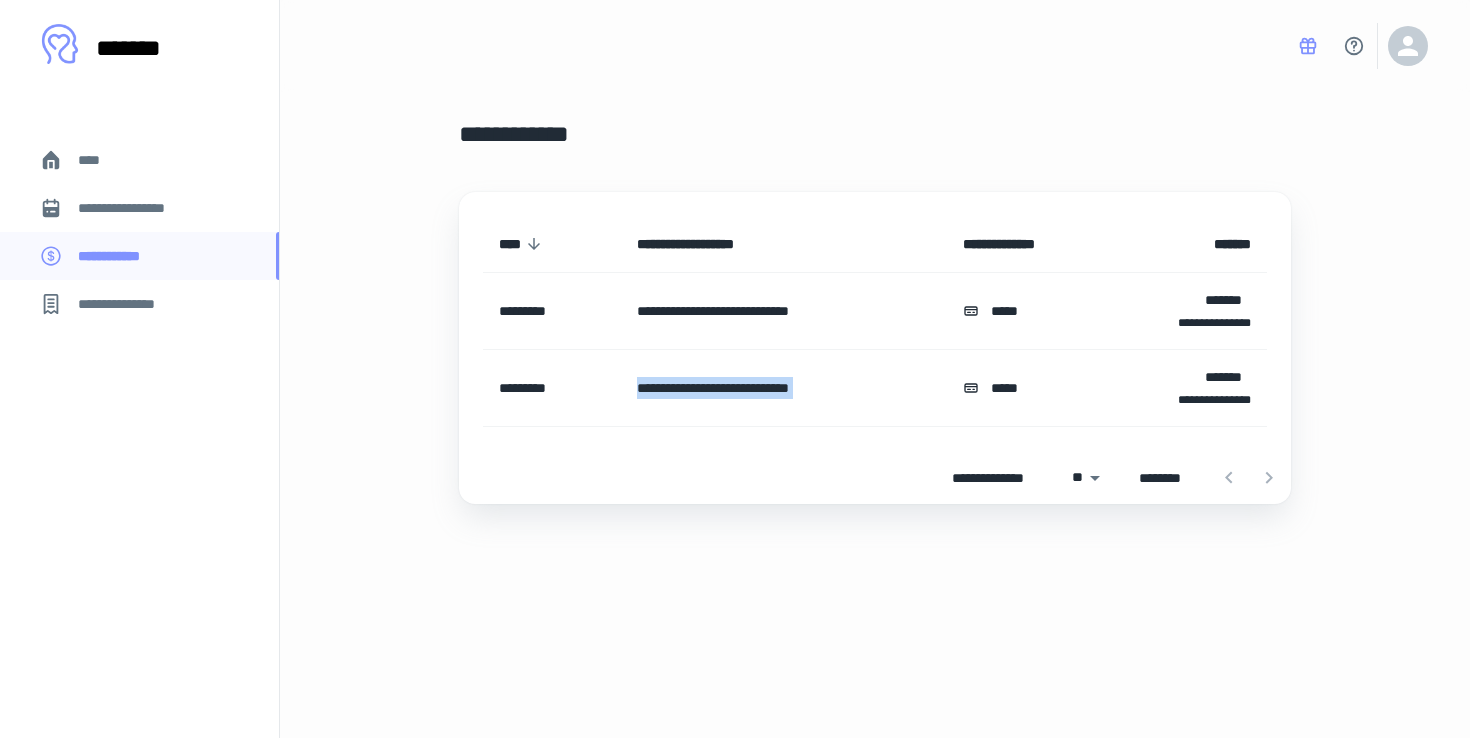 click on "**********" at bounding box center [784, 388] 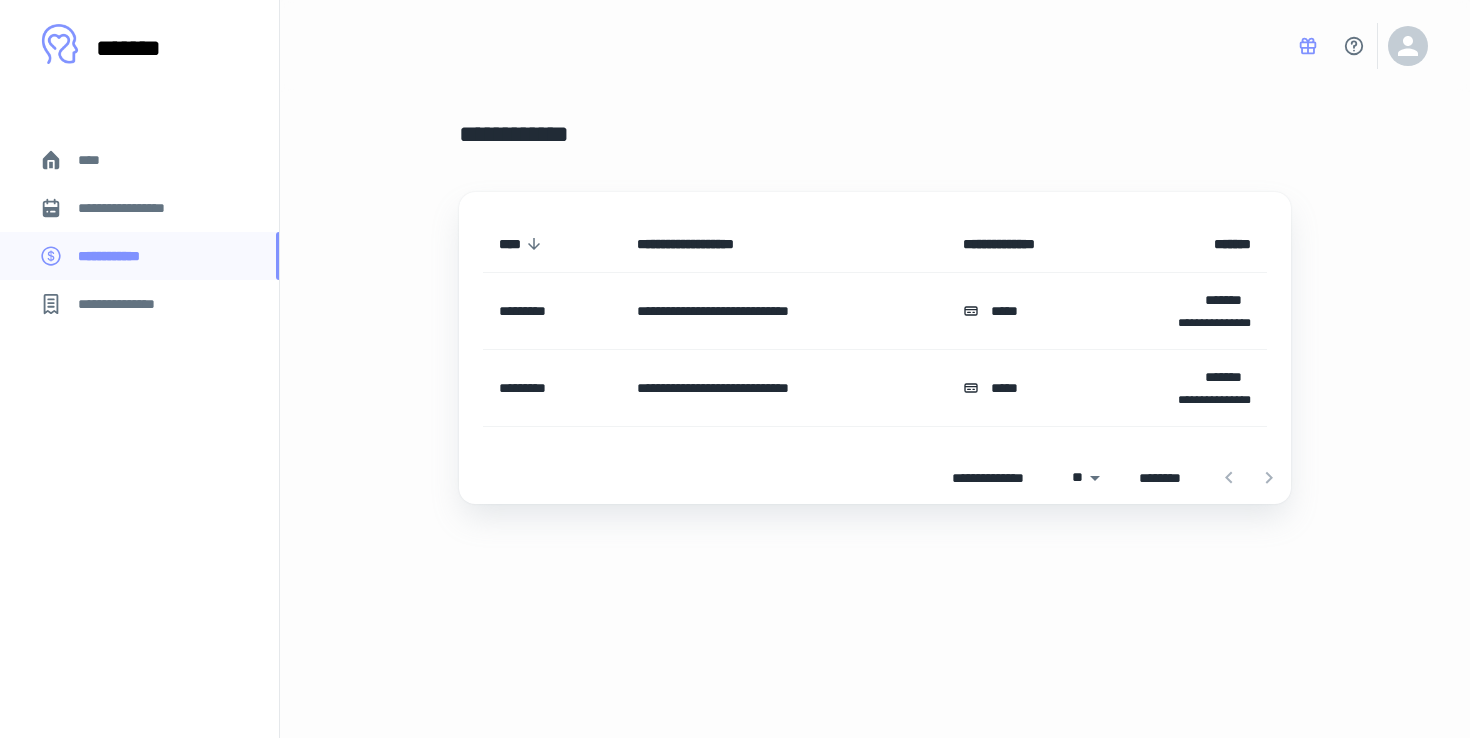 click on "**********" at bounding box center [784, 388] 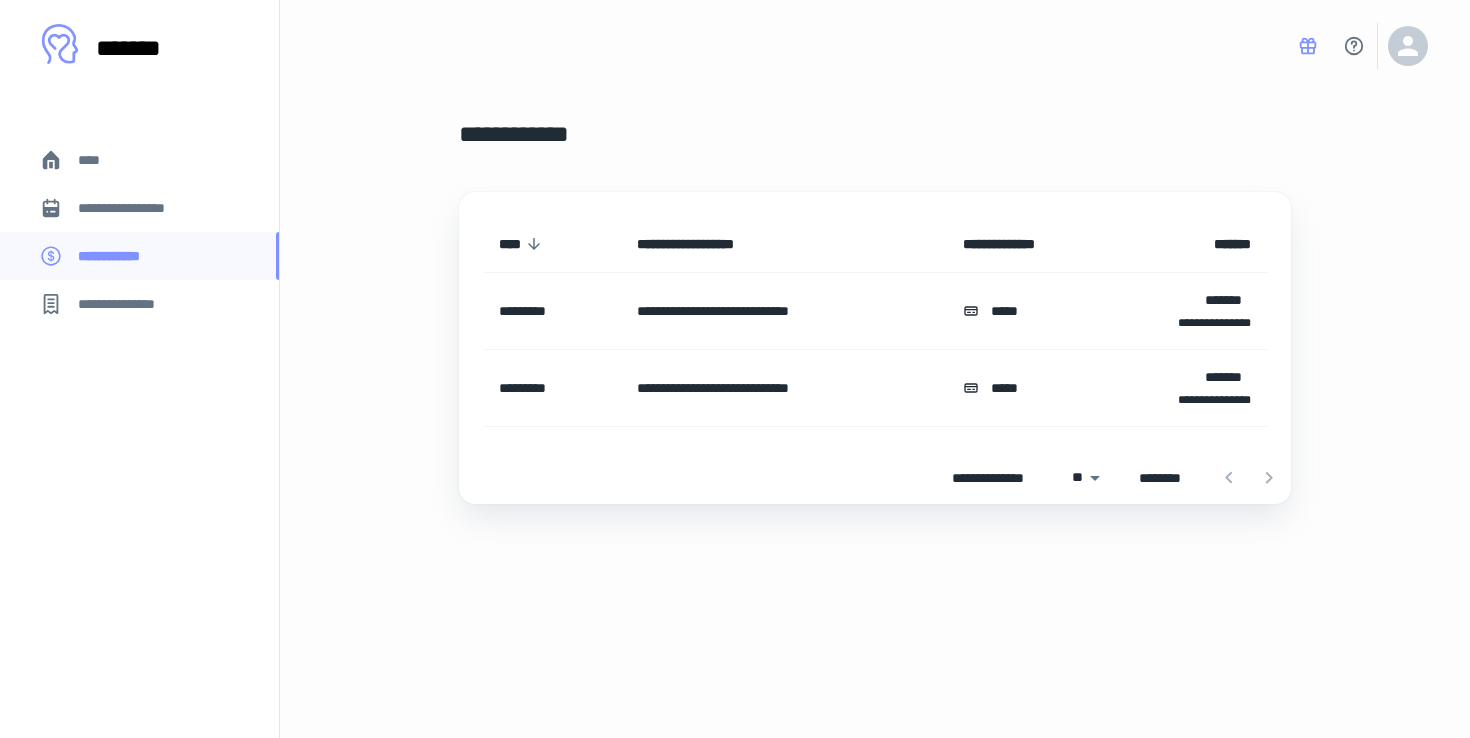 click on "**********" at bounding box center (136, 208) 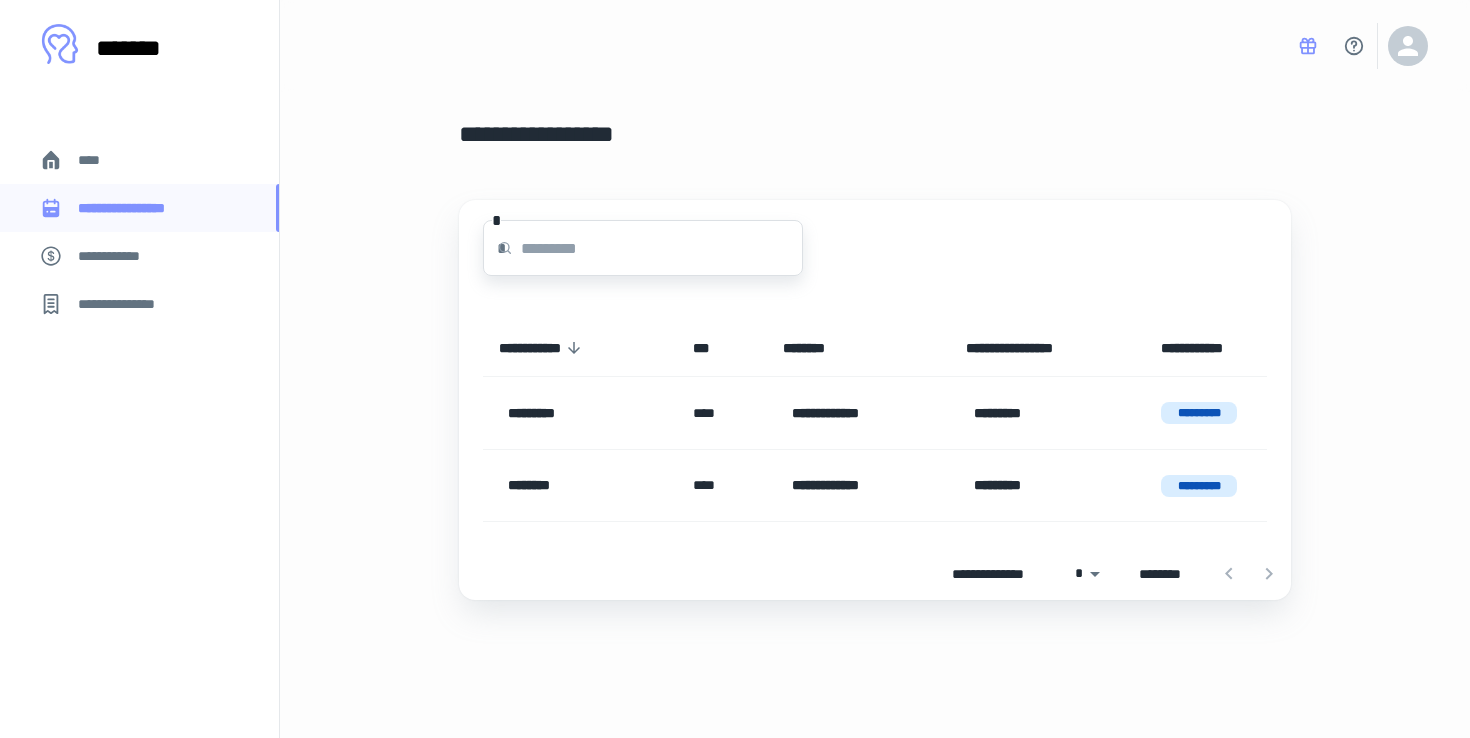 click at bounding box center [662, 248] 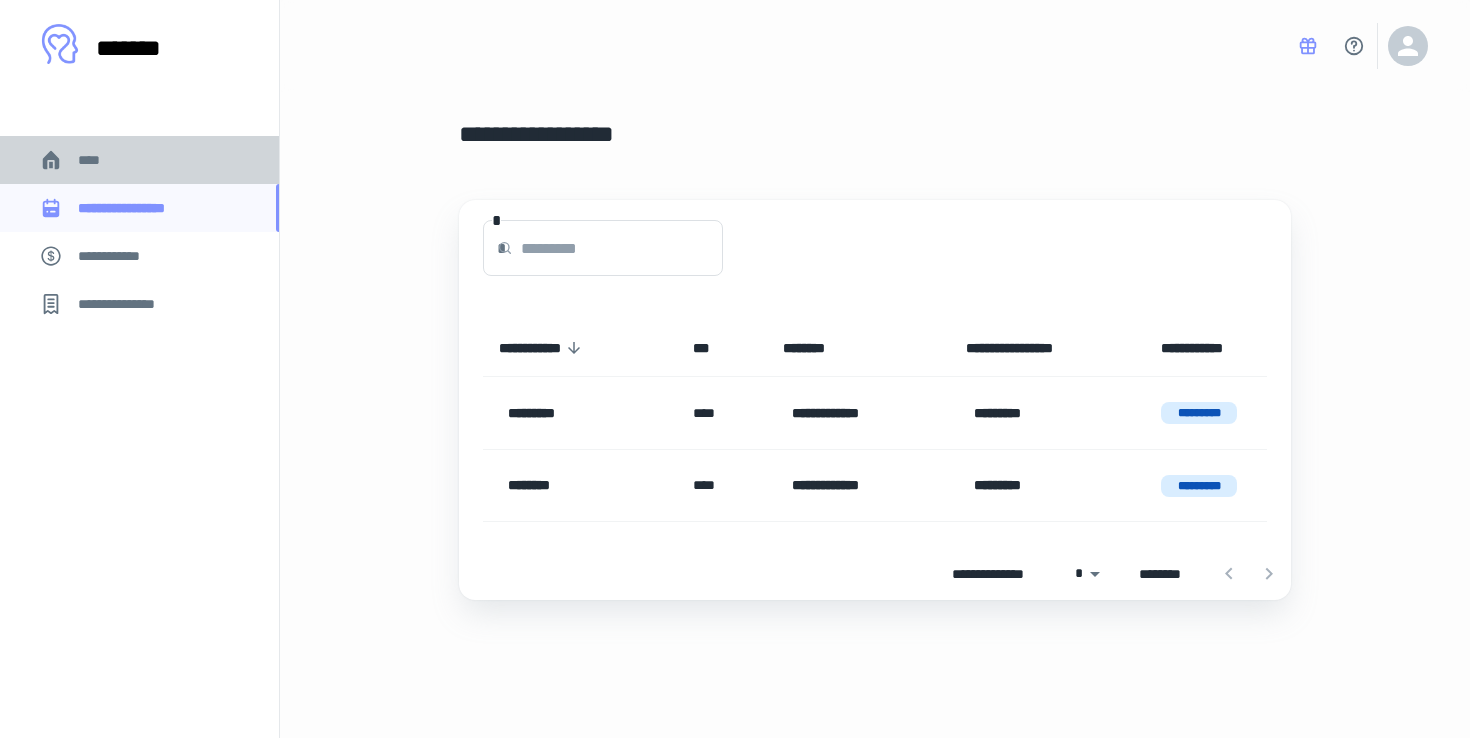 click on "****" at bounding box center (139, 160) 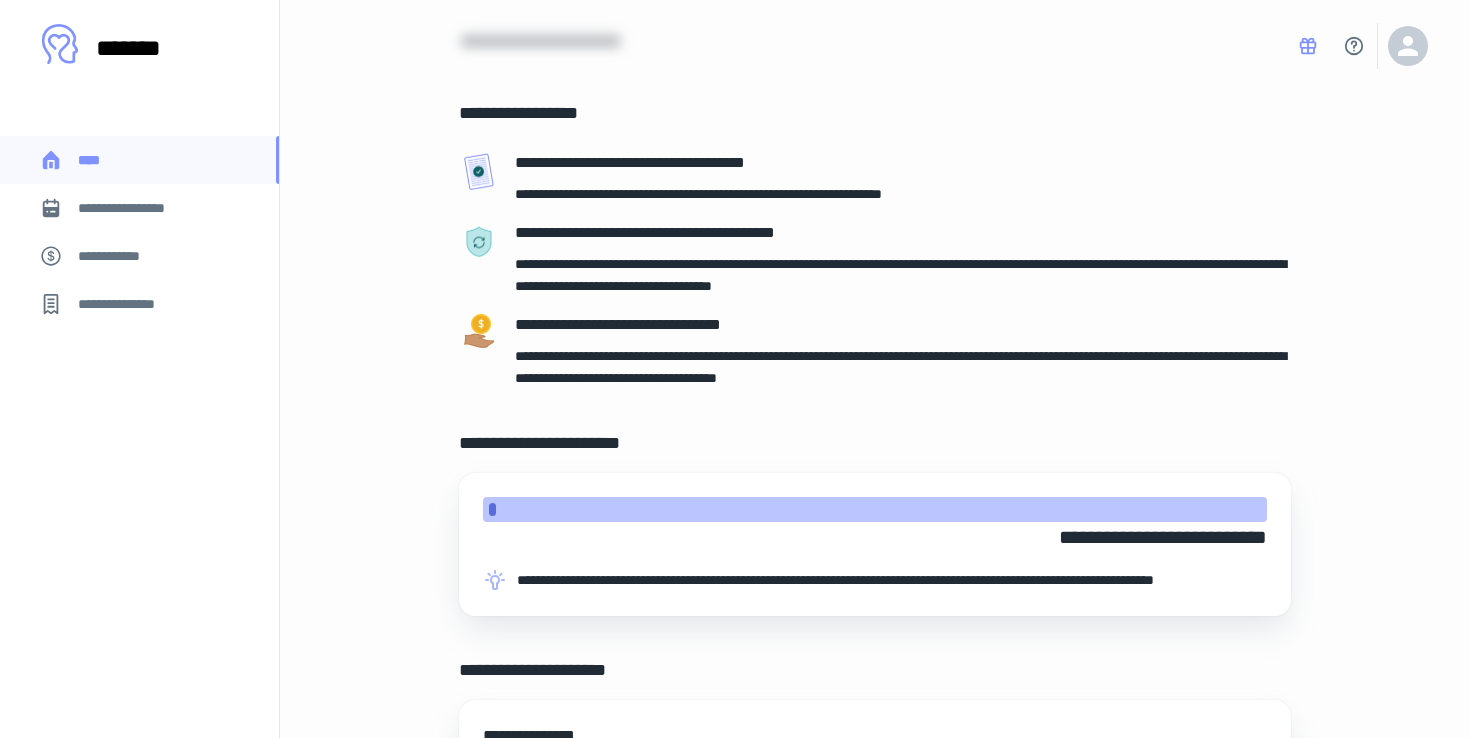 scroll, scrollTop: 99, scrollLeft: 0, axis: vertical 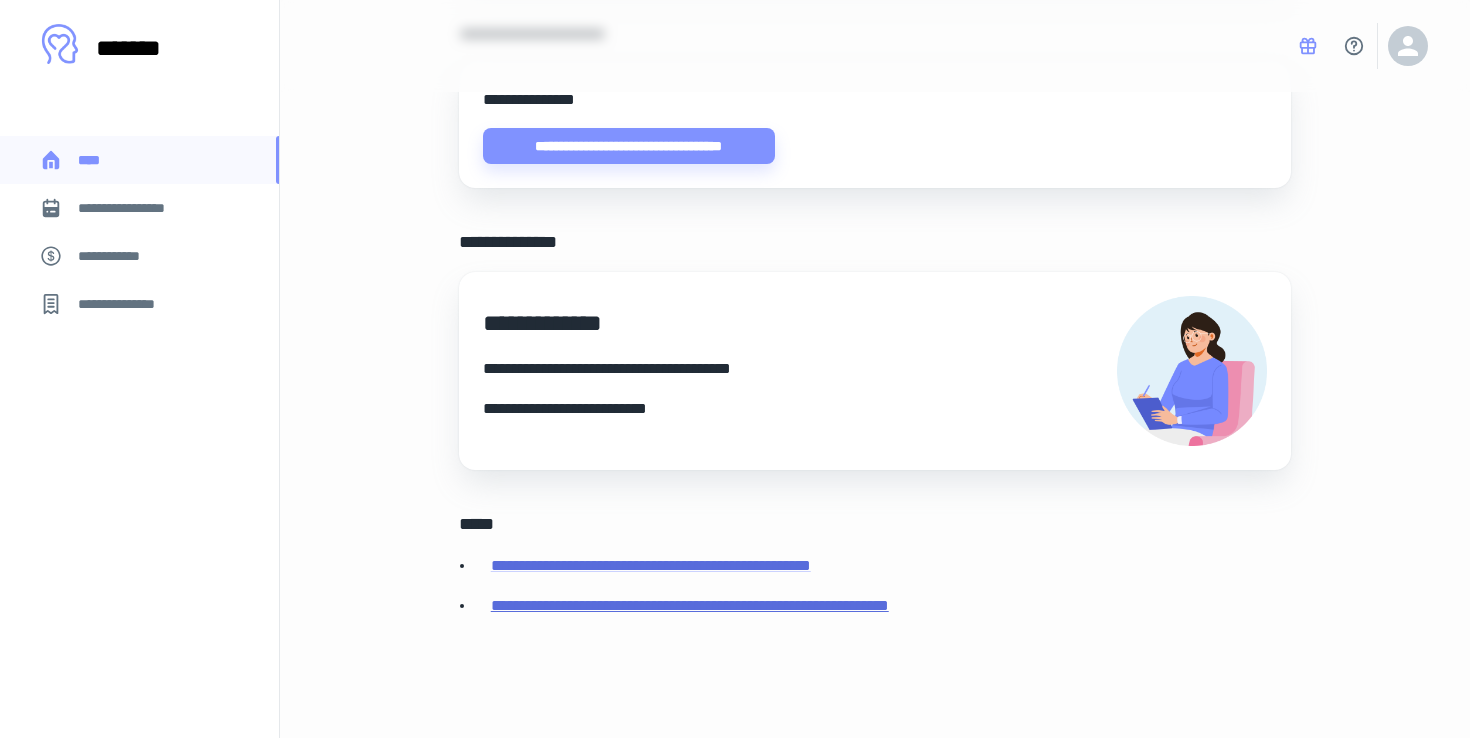 click on "**********" at bounding box center [690, 605] 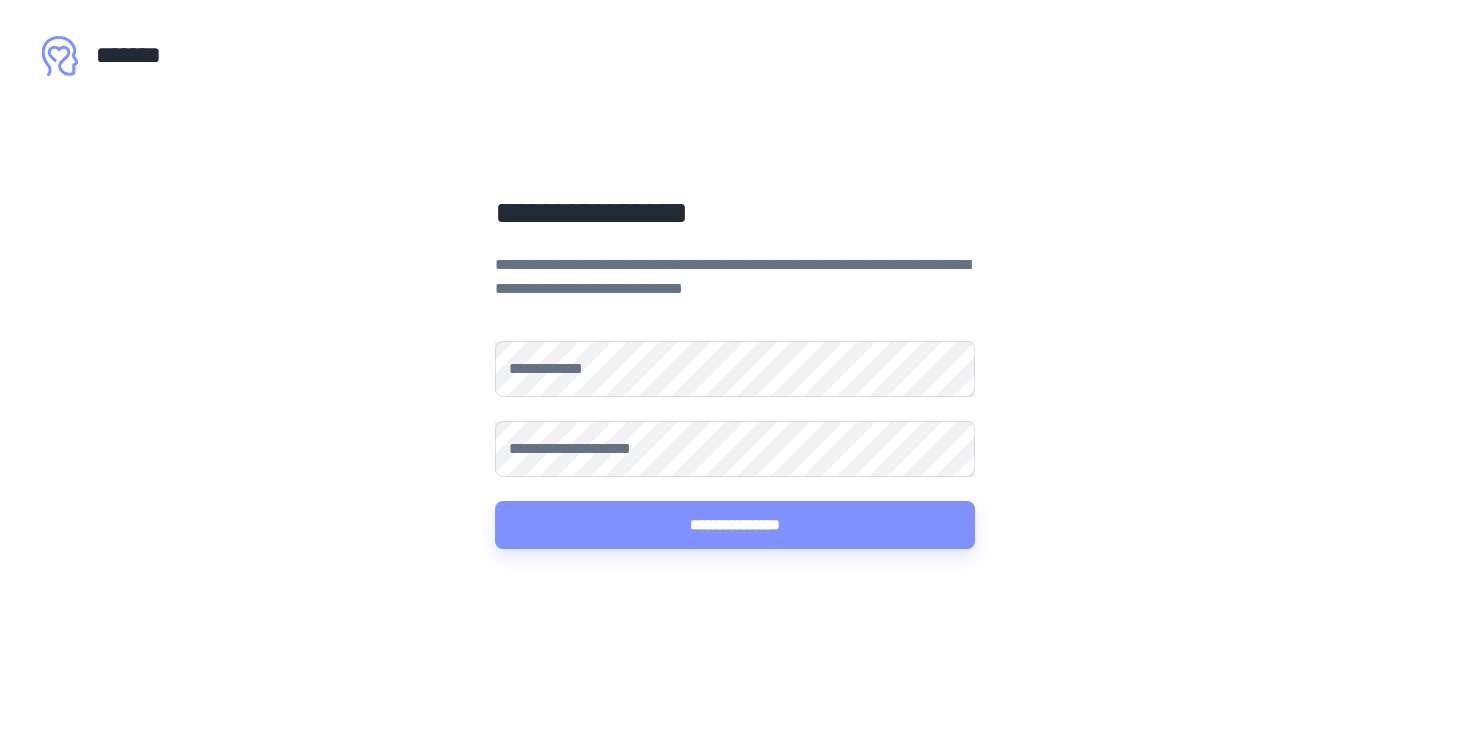 scroll, scrollTop: 0, scrollLeft: 0, axis: both 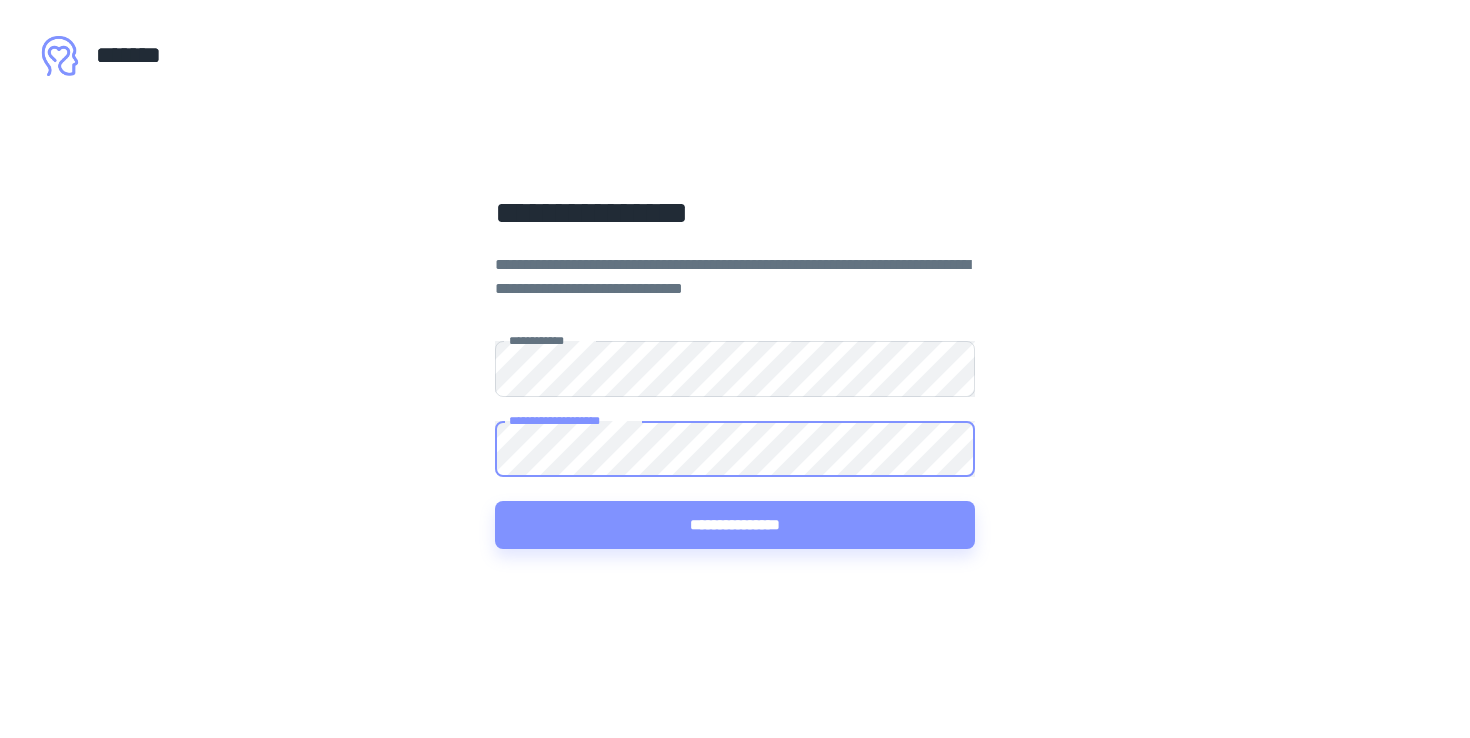 click on "John Doe lives at 123 Main St, Anytown, CA 90210." at bounding box center [735, 445] 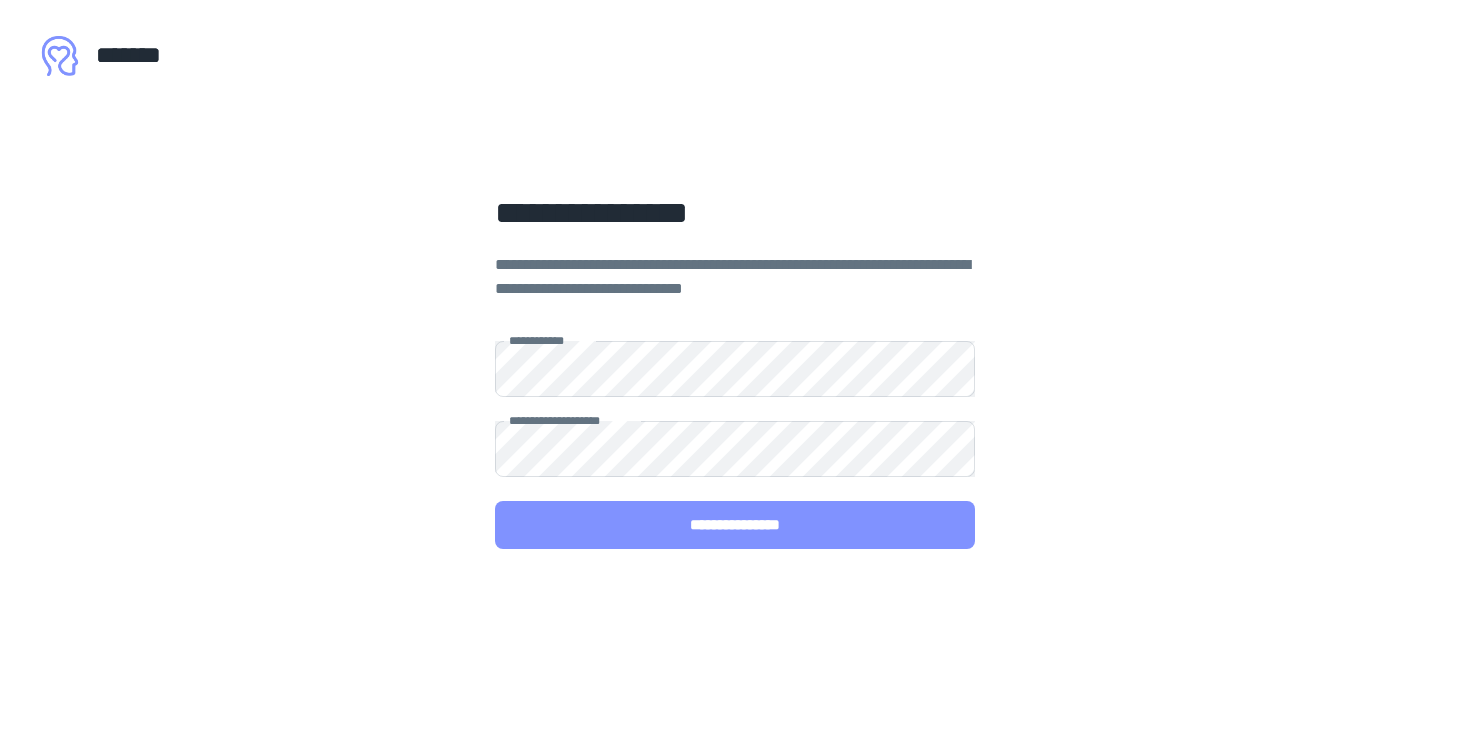 click on "**********" at bounding box center [735, 525] 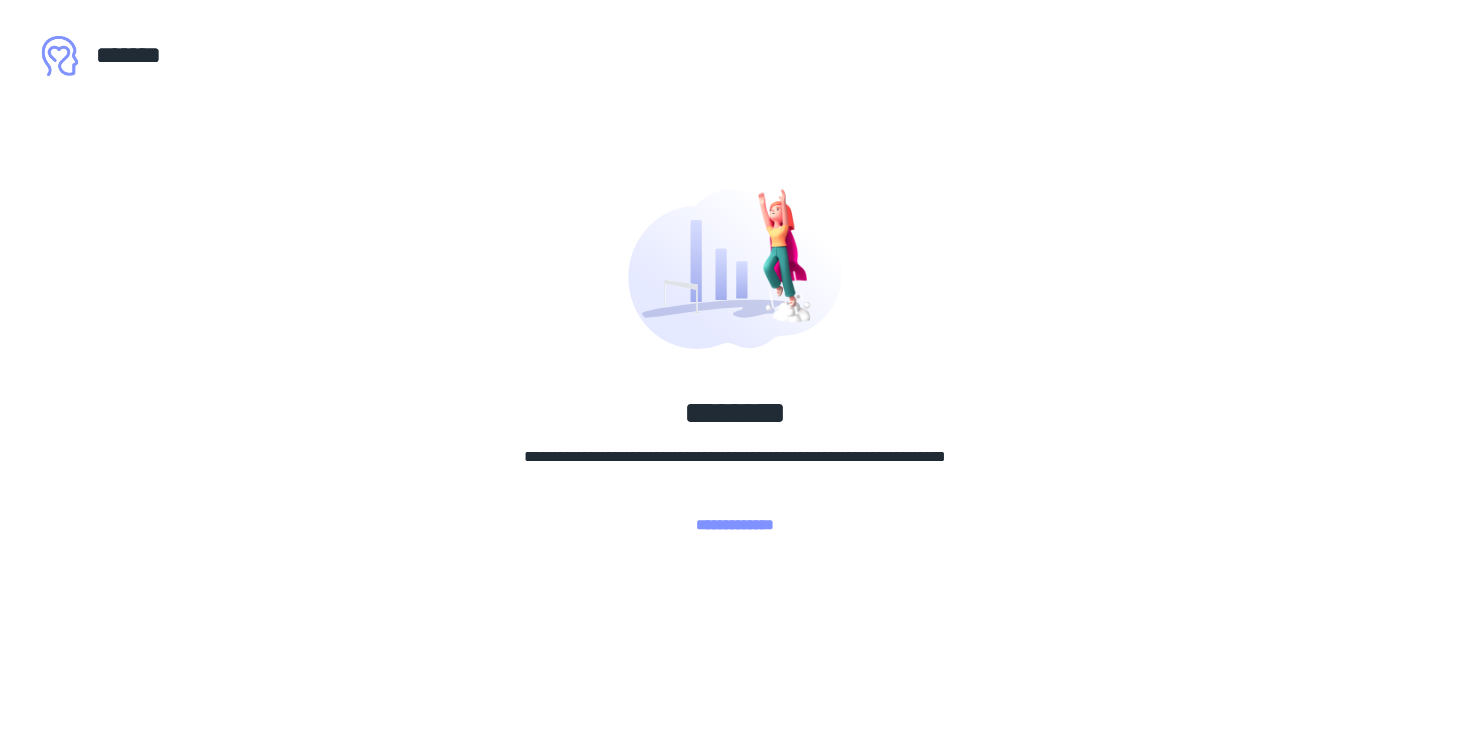 click on "**********" at bounding box center (735, 525) 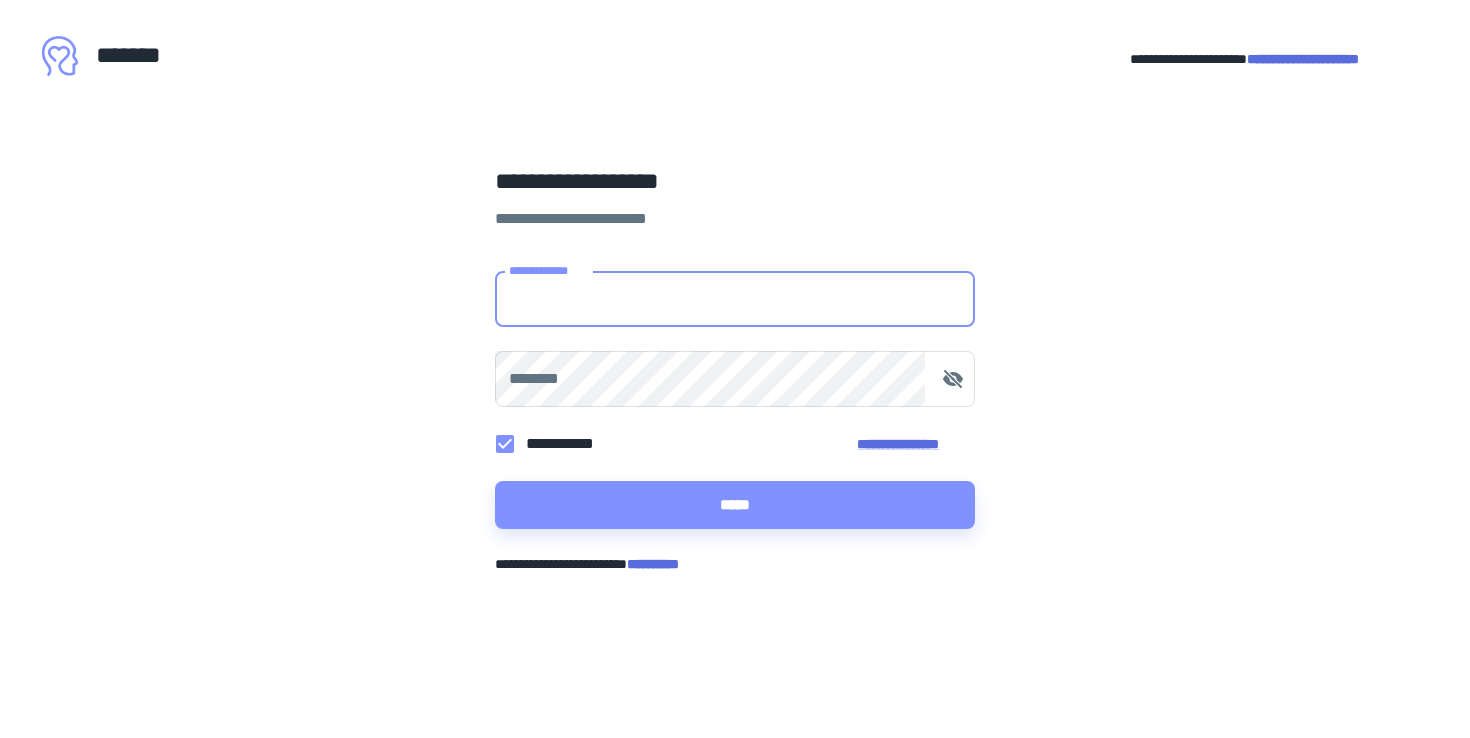 click on "**********" at bounding box center (735, 299) 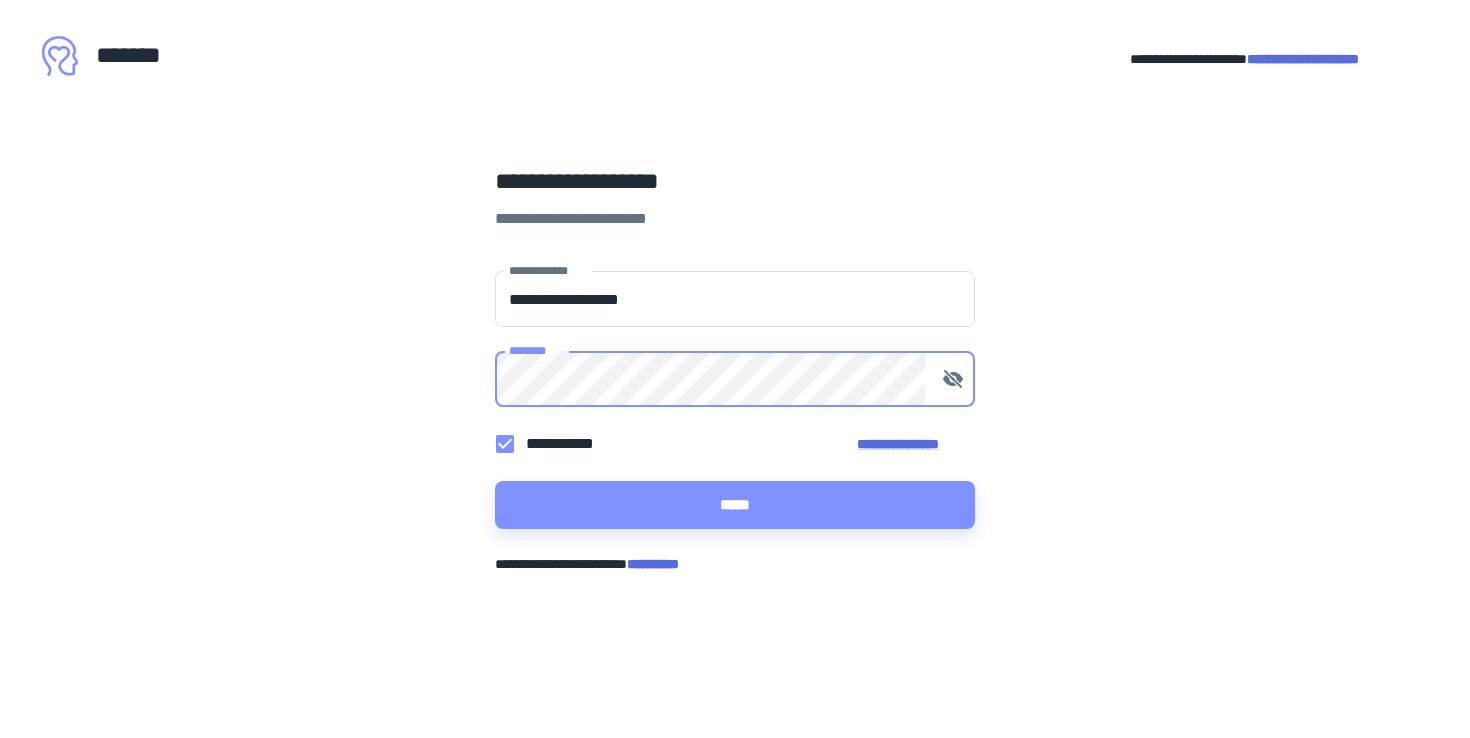 click on "*****" at bounding box center (735, 505) 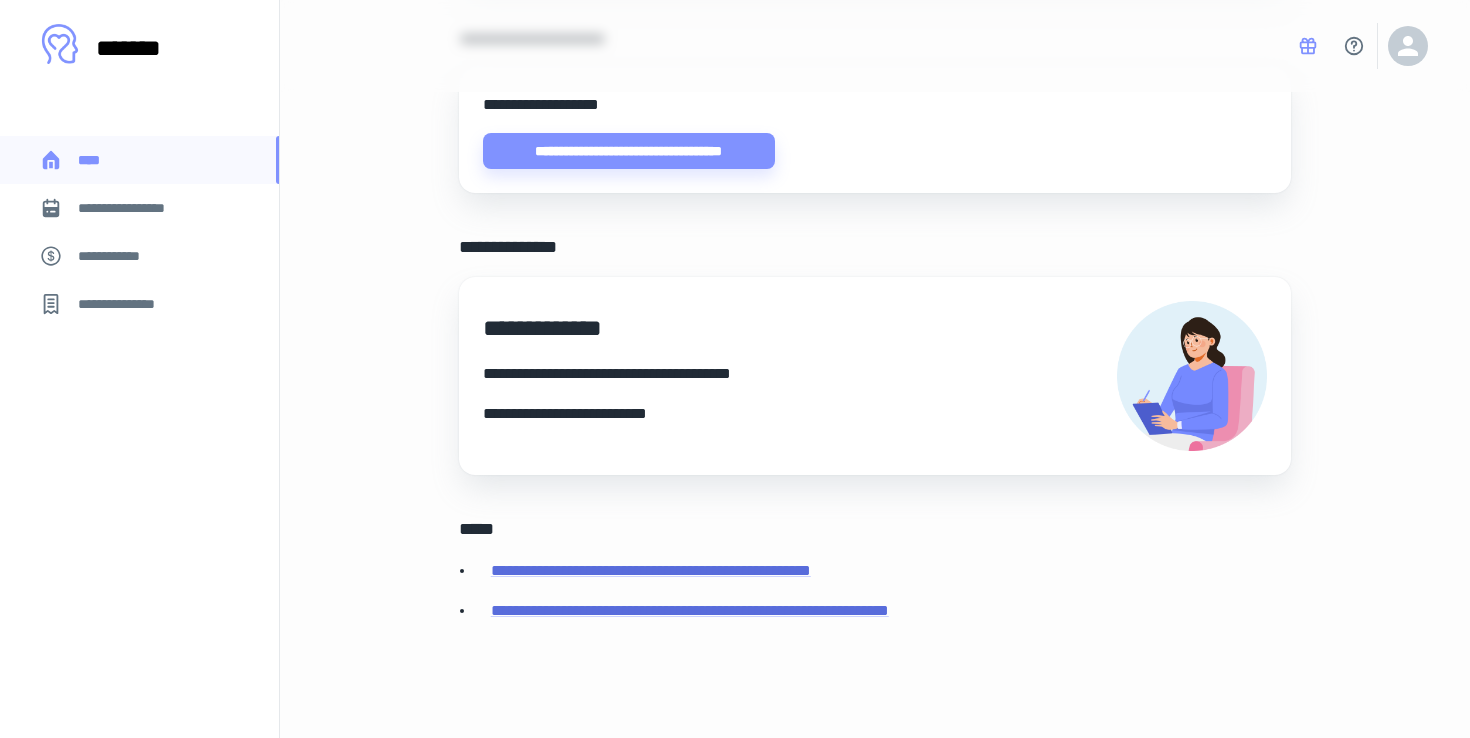 scroll, scrollTop: 729, scrollLeft: 0, axis: vertical 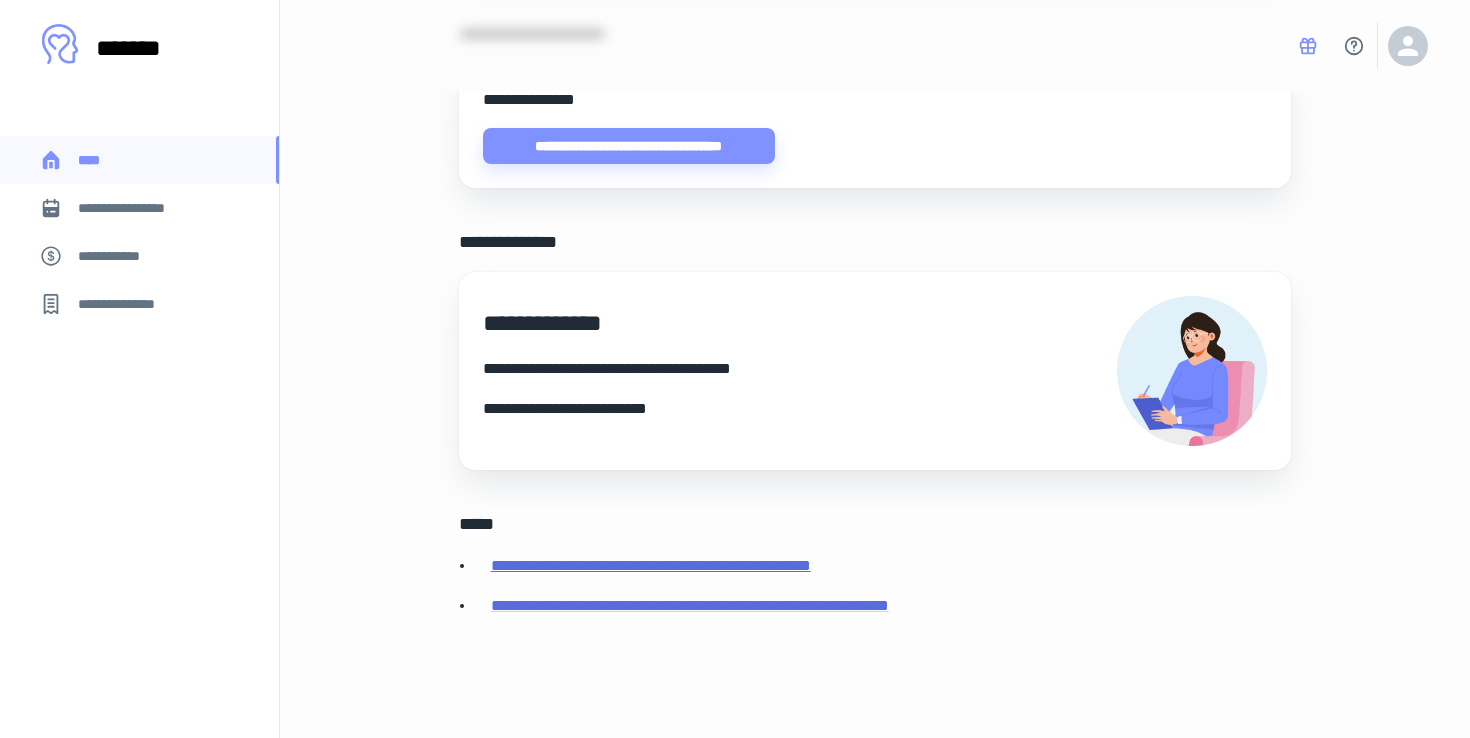 click on "**********" at bounding box center (651, 565) 